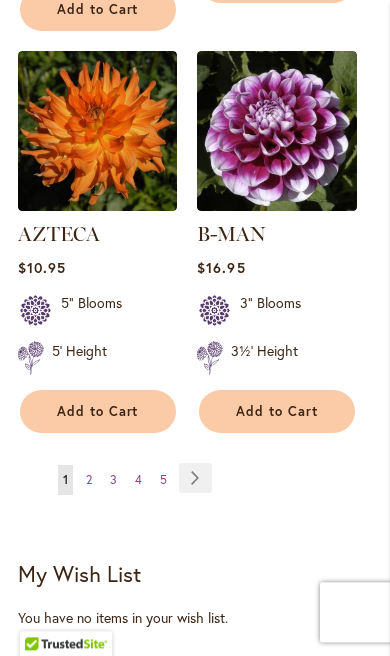scroll, scrollTop: 3536, scrollLeft: 0, axis: vertical 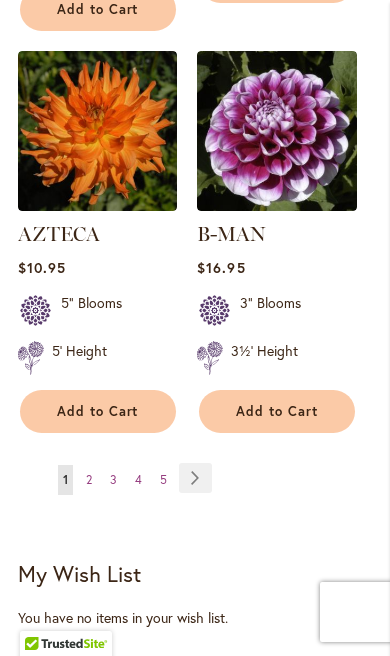 click on "Page
Next" at bounding box center [195, 478] 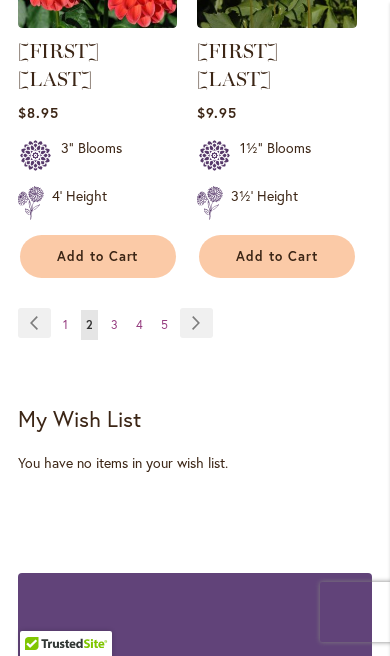 scroll, scrollTop: 3667, scrollLeft: 0, axis: vertical 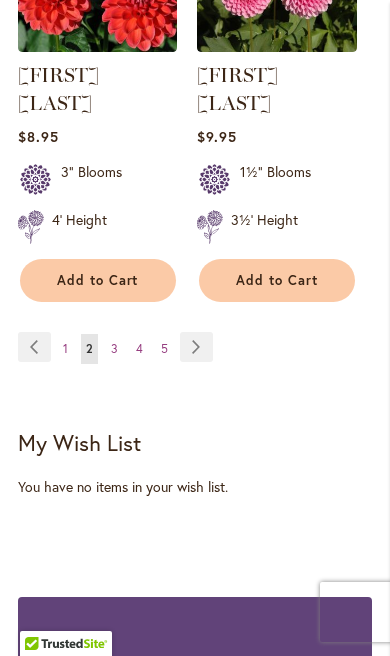 click on "Page
Next" at bounding box center [196, 347] 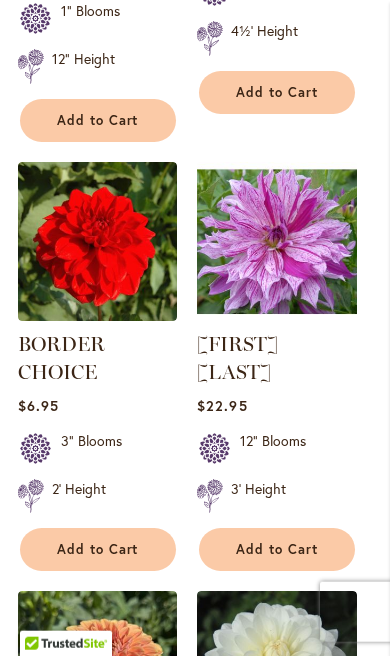 scroll, scrollTop: 2997, scrollLeft: 0, axis: vertical 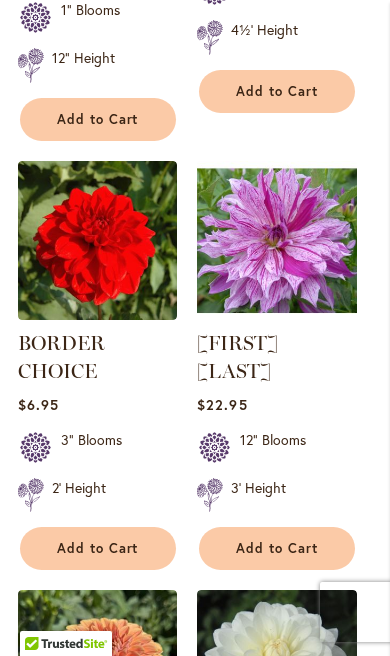 click on "Add to Cart" at bounding box center (277, 548) 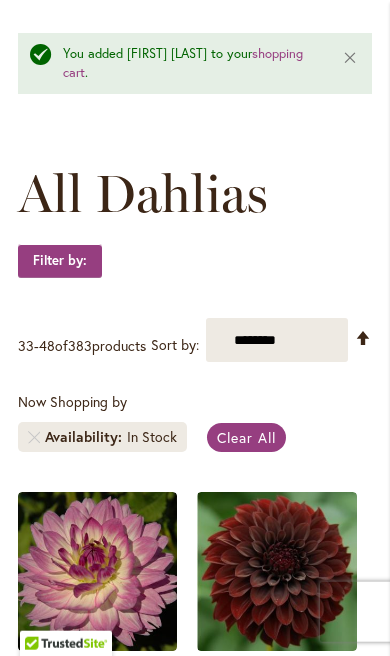 scroll, scrollTop: 0, scrollLeft: 0, axis: both 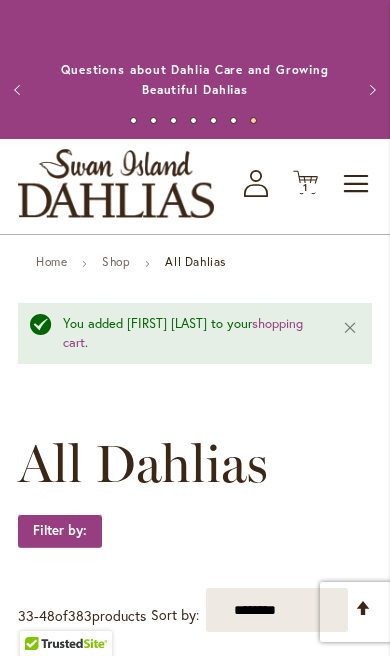 click on "My Account" 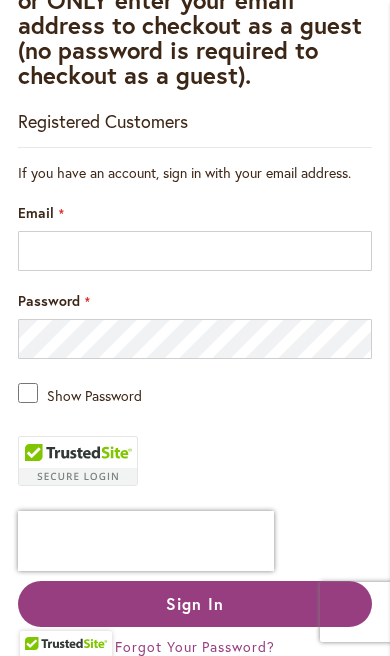 scroll, scrollTop: 512, scrollLeft: 0, axis: vertical 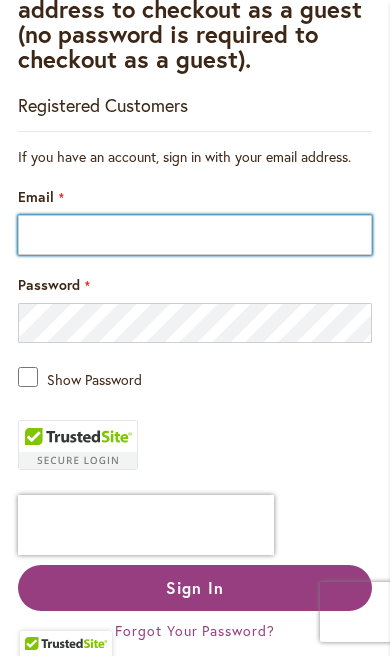 click on "Email" at bounding box center (195, 235) 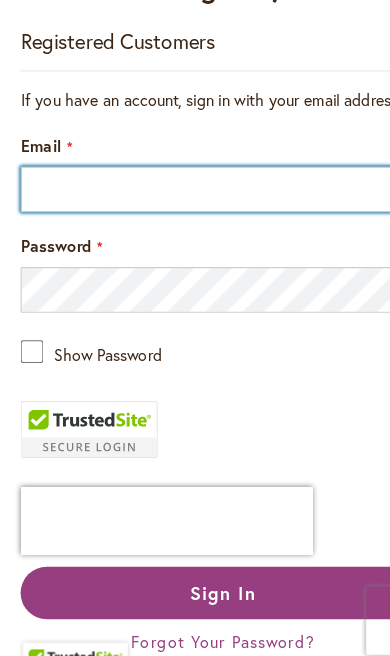 type on "**********" 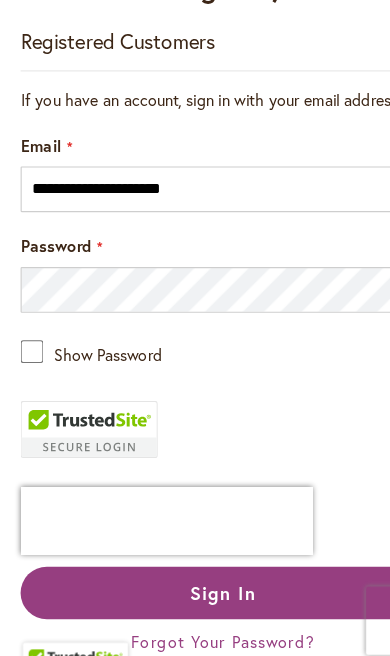 scroll, scrollTop: 581, scrollLeft: 0, axis: vertical 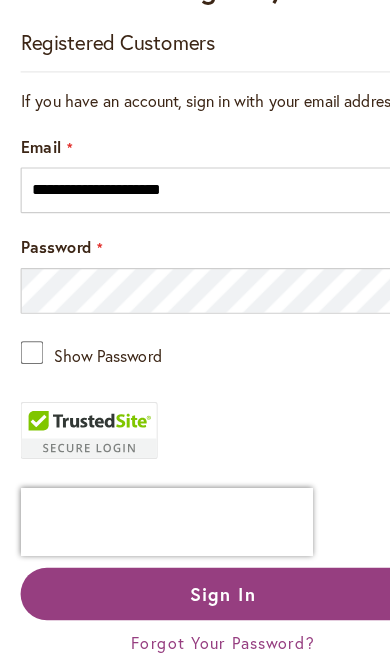 click on "Sign In" at bounding box center (195, 518) 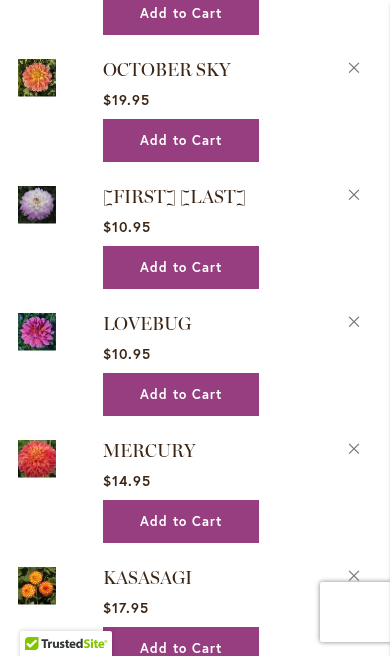 scroll, scrollTop: 2666, scrollLeft: 0, axis: vertical 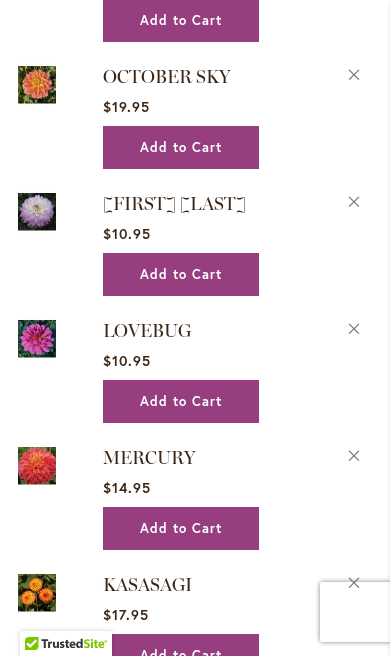 click on "Add to Cart" at bounding box center (181, 274) 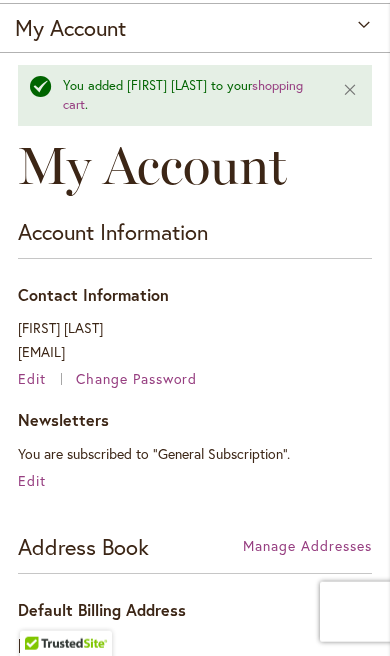 scroll, scrollTop: 0, scrollLeft: 0, axis: both 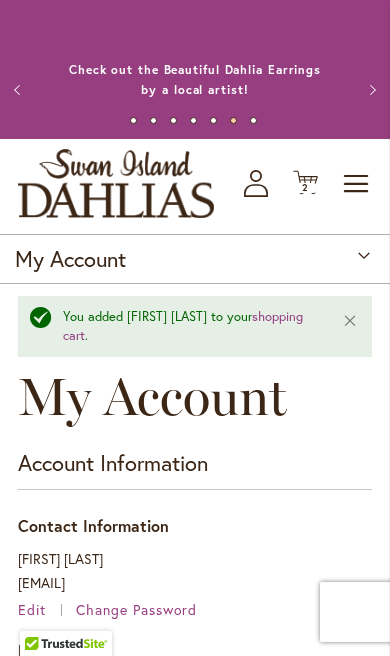 click on "2" at bounding box center (305, 187) 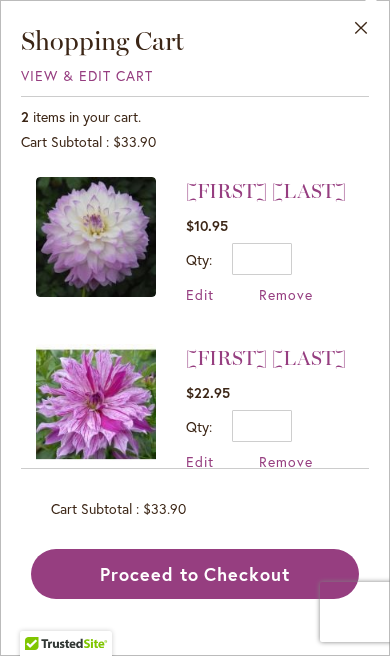 scroll, scrollTop: 0, scrollLeft: 0, axis: both 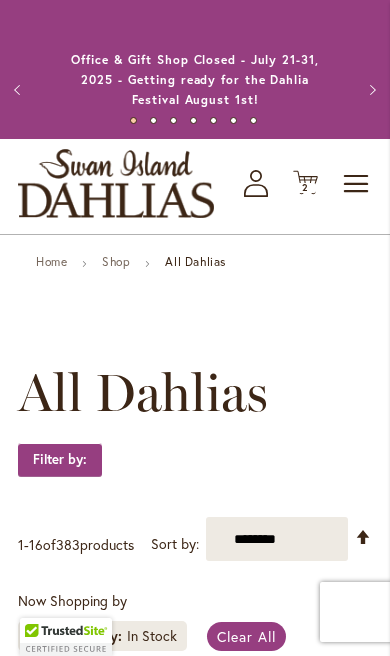 click on "My Account" 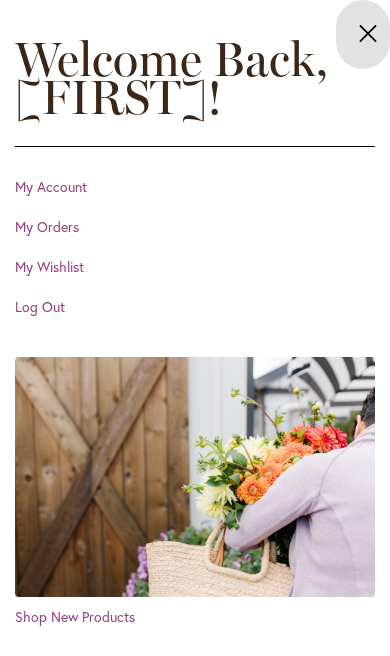 scroll, scrollTop: 670, scrollLeft: 0, axis: vertical 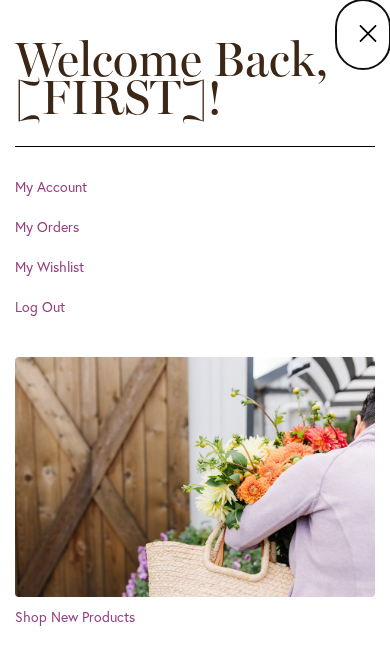 click on "Shop New Products" at bounding box center [75, 617] 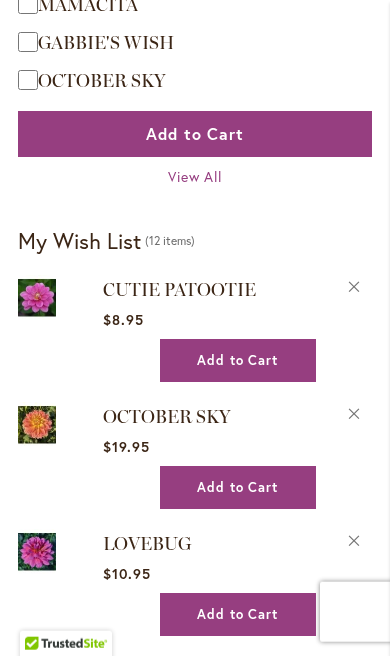 scroll, scrollTop: 3188, scrollLeft: 0, axis: vertical 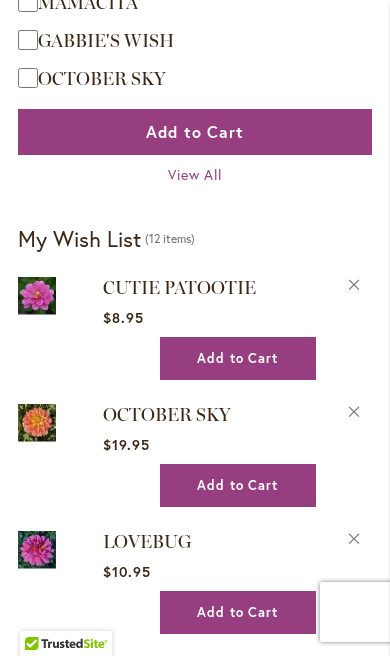click on "CUTIE PATOOTIE" at bounding box center (179, 288) 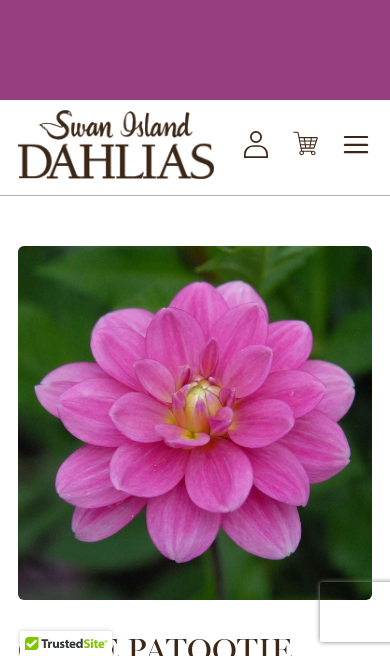 scroll, scrollTop: 0, scrollLeft: 0, axis: both 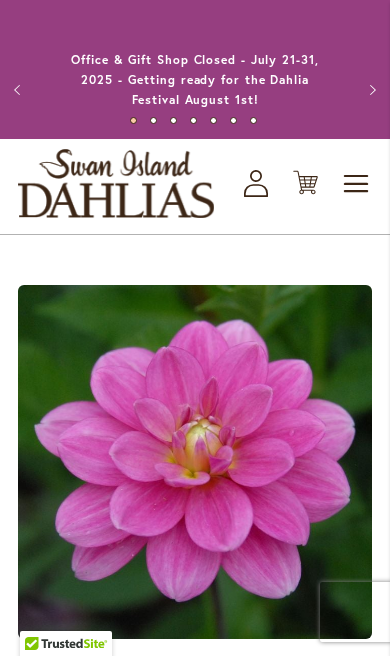 type on "*****" 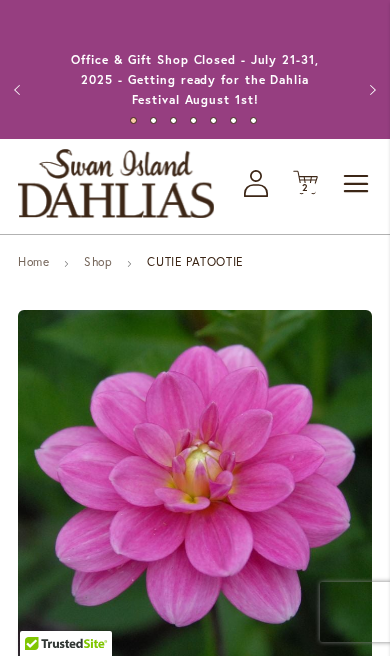 click on "Previous" at bounding box center (20, 90) 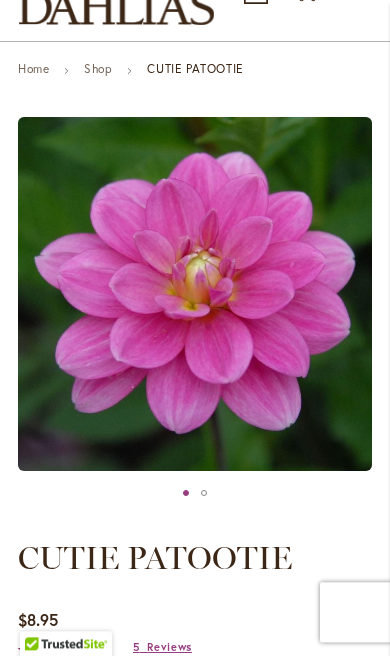 scroll, scrollTop: 193, scrollLeft: 0, axis: vertical 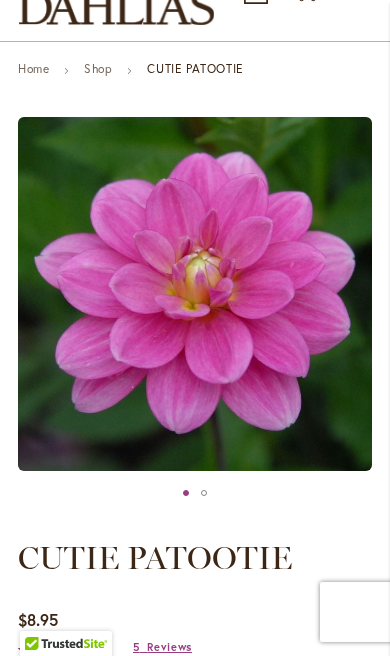click on "Shop" at bounding box center [98, 68] 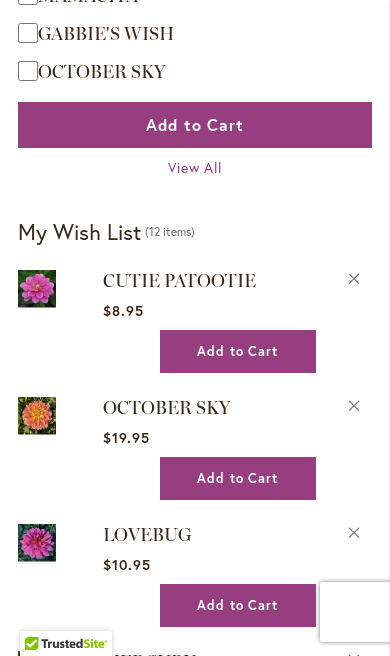 scroll, scrollTop: 3886, scrollLeft: 0, axis: vertical 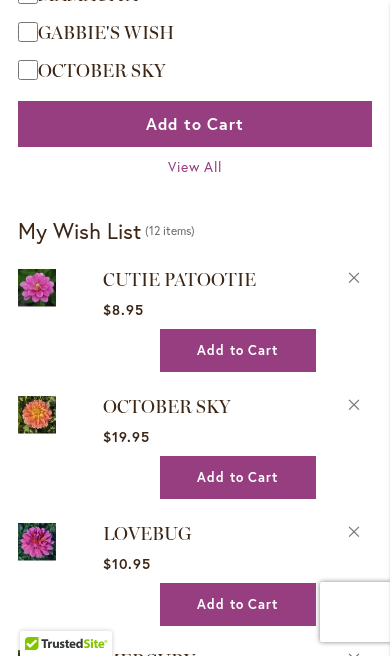 click at bounding box center [37, 414] 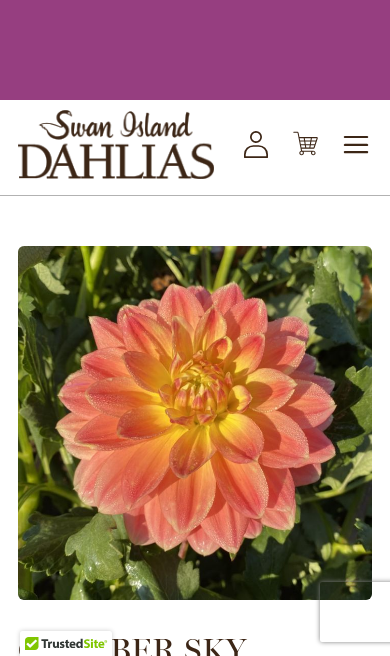 scroll, scrollTop: 0, scrollLeft: 0, axis: both 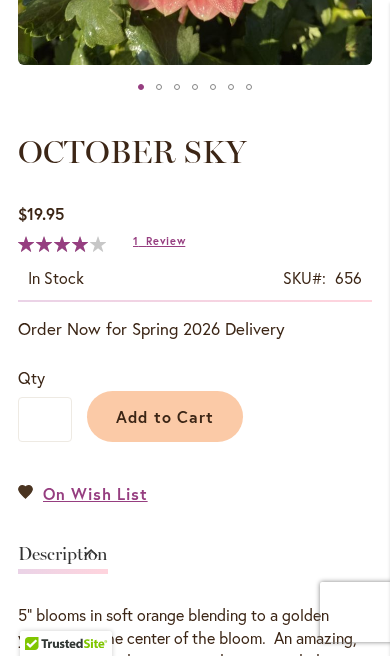 click on "Add to Cart" at bounding box center (165, 416) 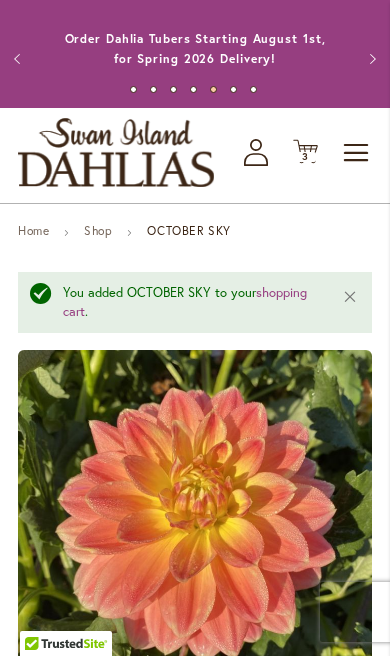 scroll, scrollTop: 0, scrollLeft: 0, axis: both 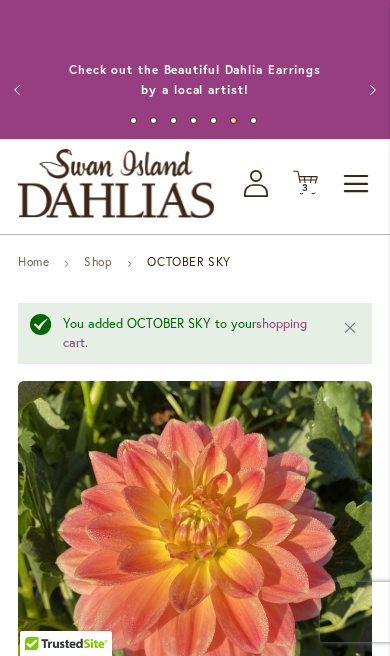 click on "3
3
items" at bounding box center (306, 188) 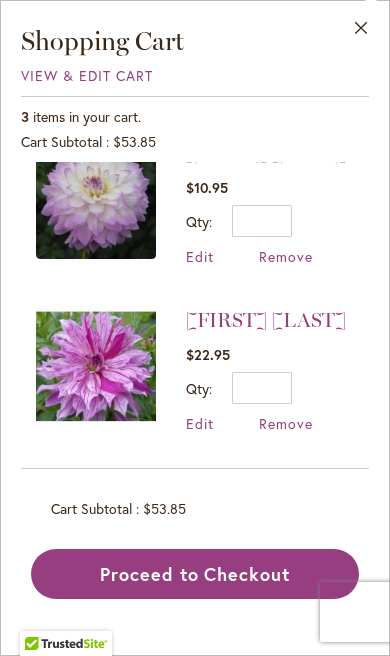 scroll, scrollTop: 258, scrollLeft: 0, axis: vertical 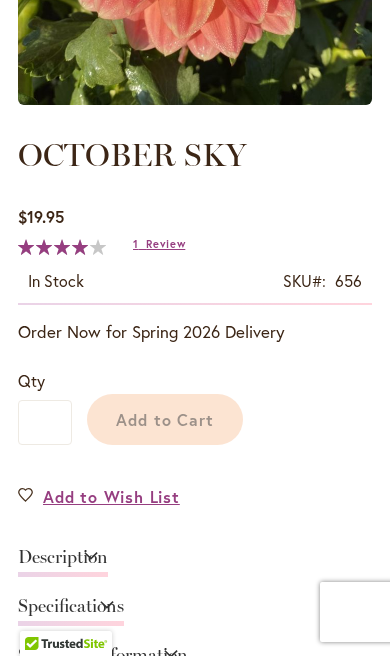 type on "*****" 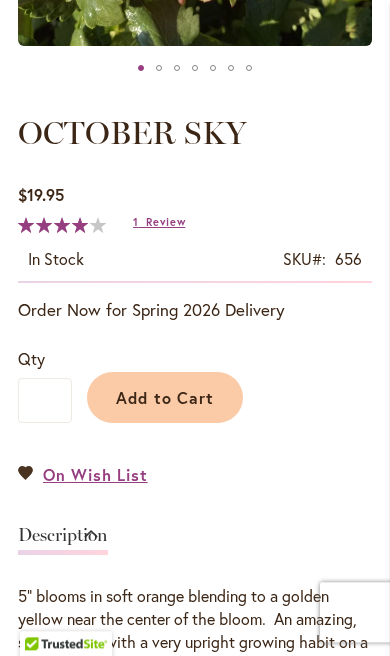 scroll, scrollTop: 618, scrollLeft: 0, axis: vertical 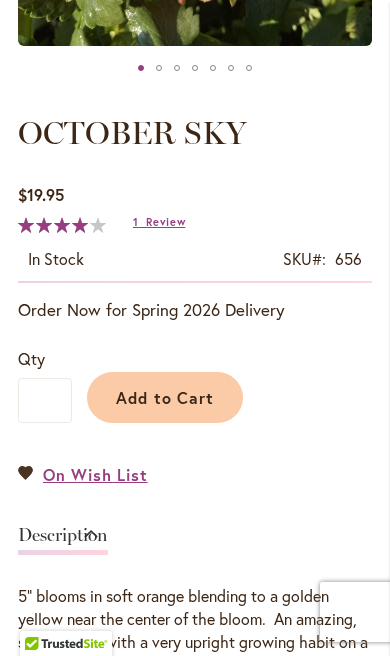 click on "On Wish List" at bounding box center (95, 474) 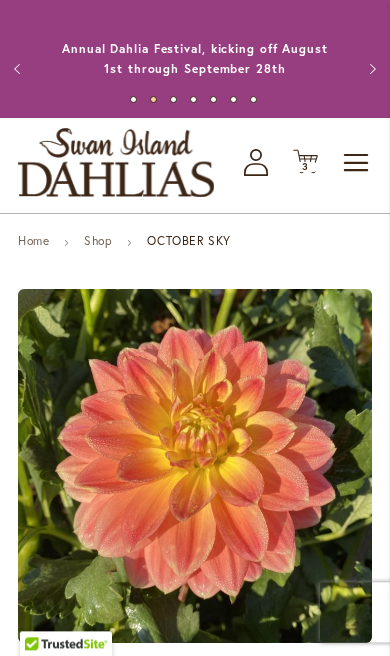 scroll, scrollTop: 0, scrollLeft: 0, axis: both 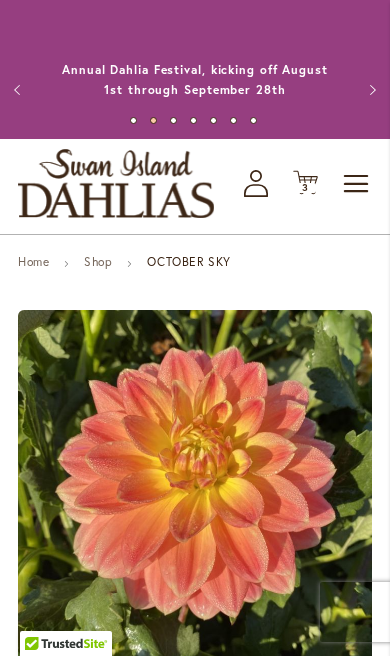 click on "Toggle Nav" at bounding box center (357, 184) 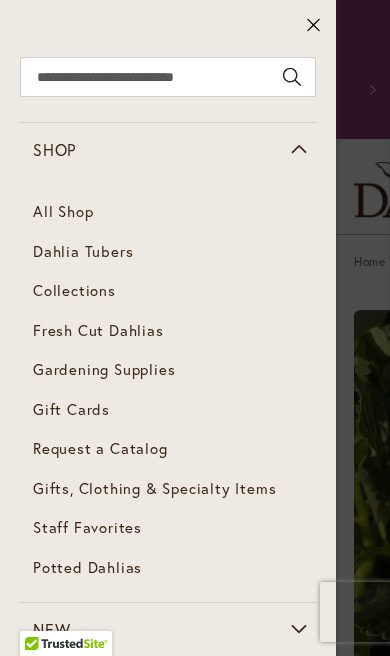 click on "Dahlia Tubers" at bounding box center [83, 251] 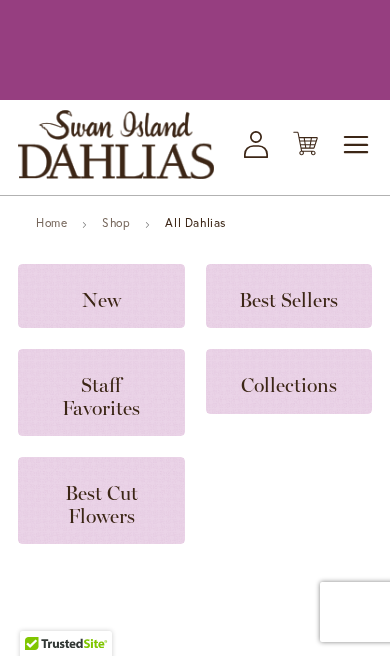 scroll, scrollTop: 0, scrollLeft: 0, axis: both 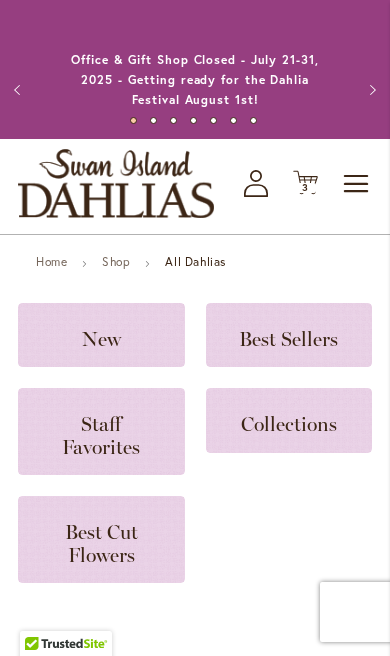 click on "Staff Favorites" 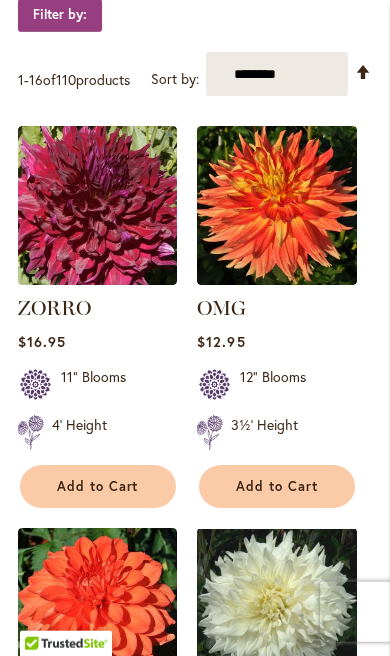 scroll, scrollTop: 0, scrollLeft: 0, axis: both 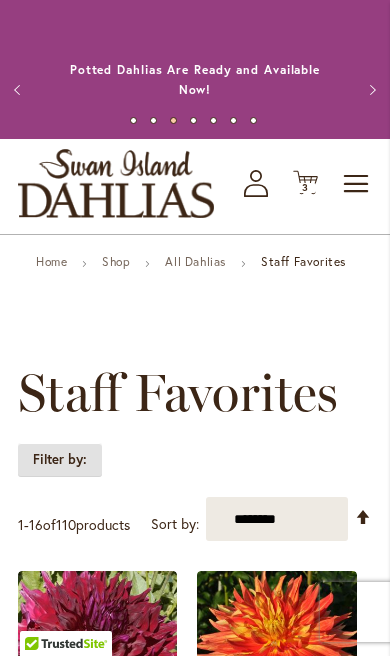 click on "Filter by:" at bounding box center [60, 460] 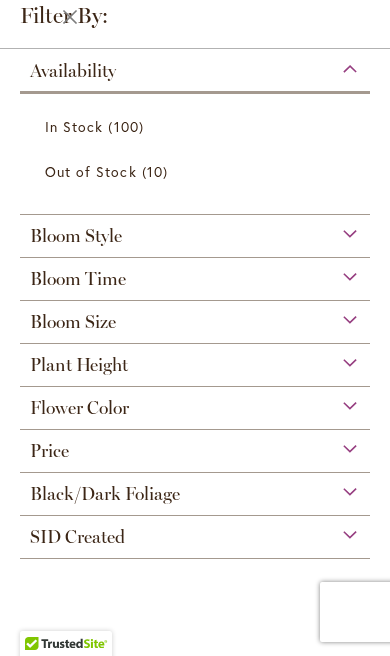 click on "Out of Stock
10
items" at bounding box center (197, 171) 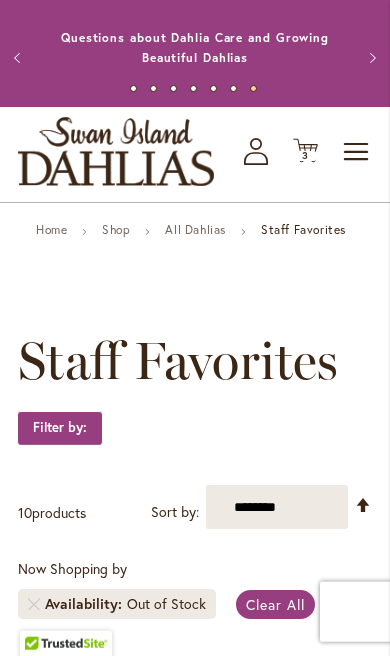 scroll, scrollTop: 40, scrollLeft: 0, axis: vertical 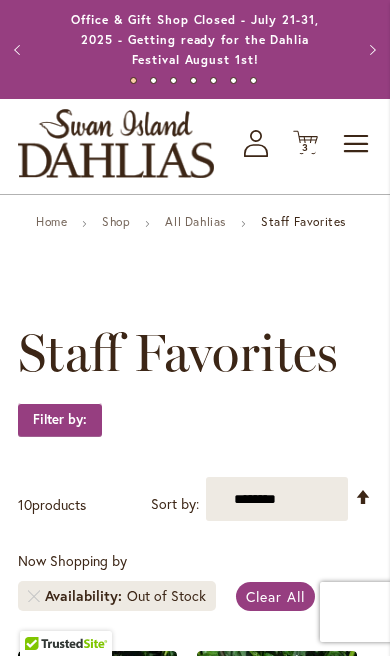 click on "Clear All" at bounding box center [275, 596] 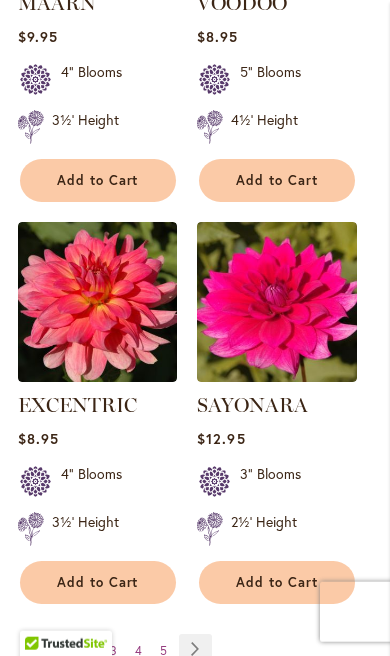 scroll, scrollTop: 3306, scrollLeft: 0, axis: vertical 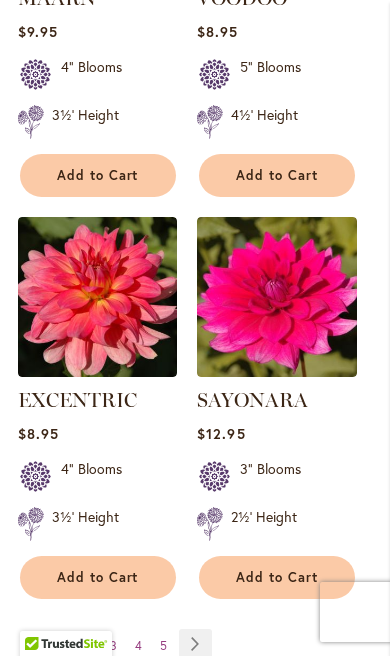 click on "Add to Cart" at bounding box center [277, 577] 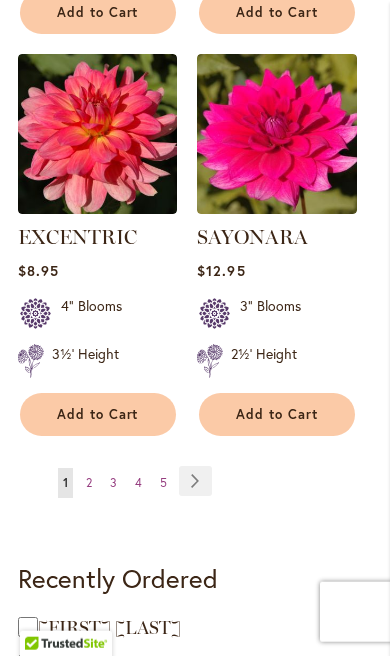 scroll, scrollTop: 3580, scrollLeft: 0, axis: vertical 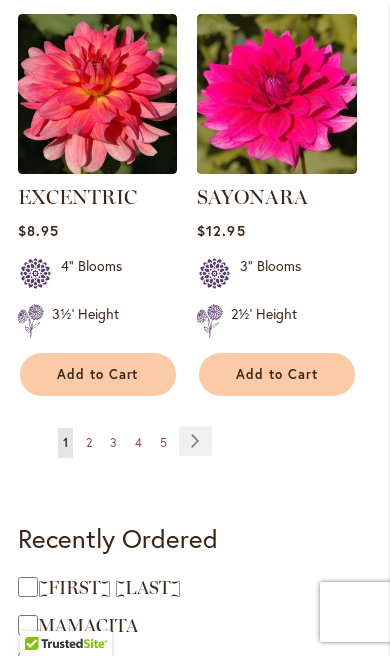click on "Page
Next" at bounding box center [195, 441] 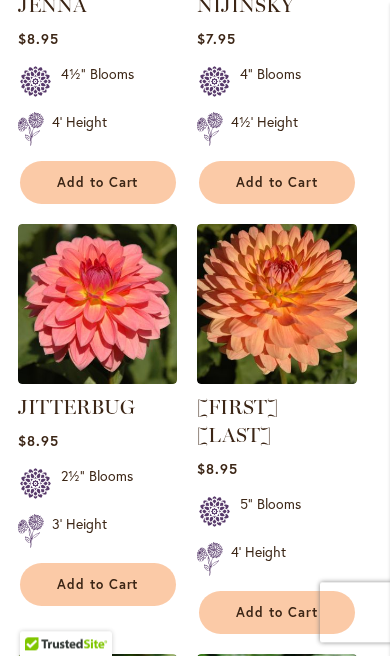 scroll, scrollTop: 1580, scrollLeft: 0, axis: vertical 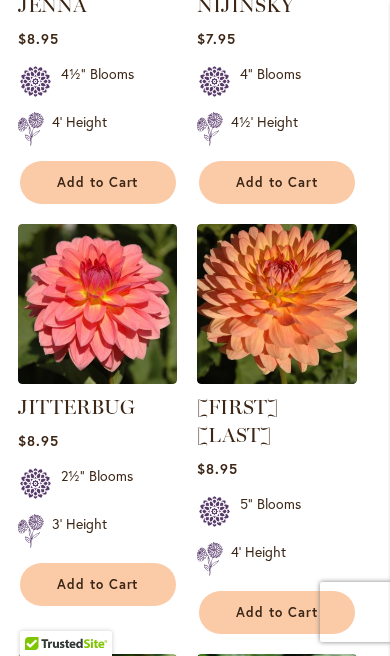 click on "Add to Cart" at bounding box center (98, 584) 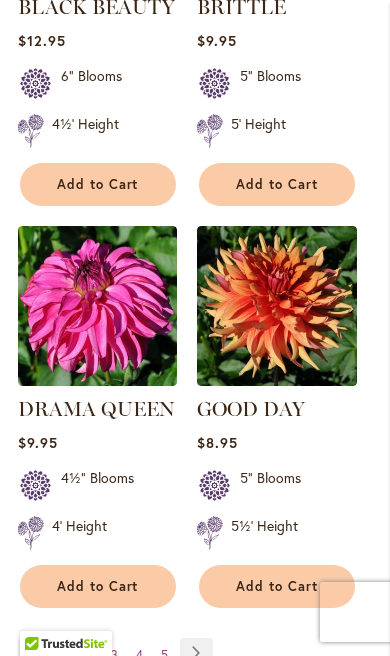 scroll, scrollTop: 3342, scrollLeft: 0, axis: vertical 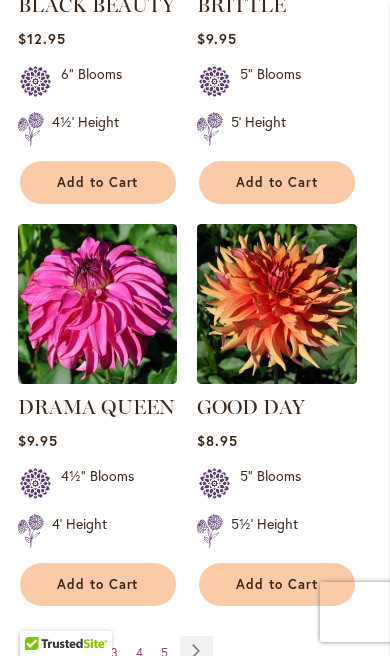 click on "Page
Next" at bounding box center (196, 651) 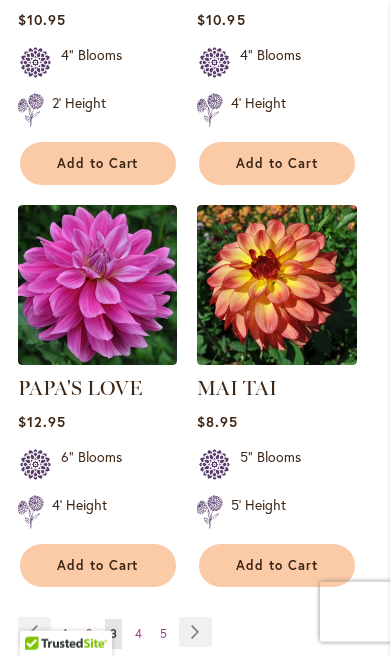 scroll, scrollTop: 3291, scrollLeft: 0, axis: vertical 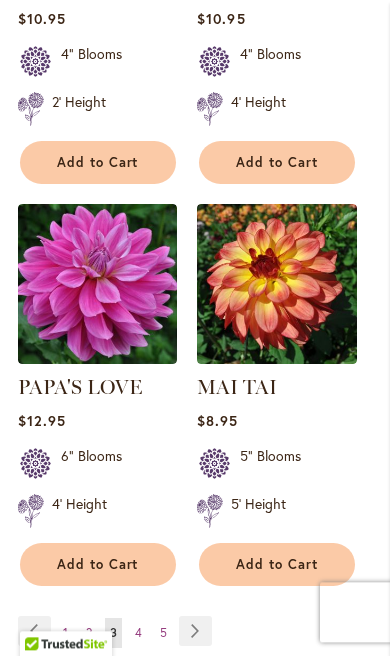 click on "Add to Cart" at bounding box center (98, 564) 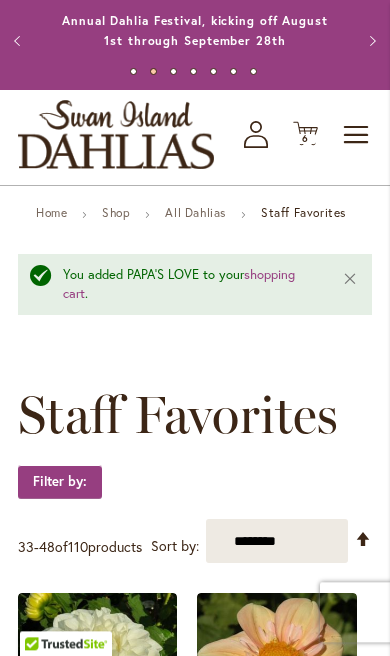 scroll, scrollTop: 0, scrollLeft: 0, axis: both 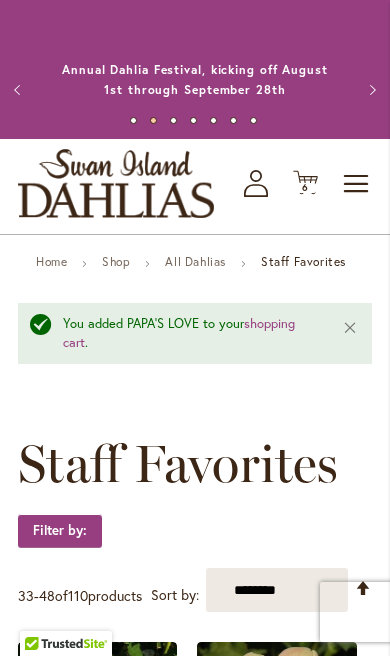 click on "6
6
items" at bounding box center [306, 188] 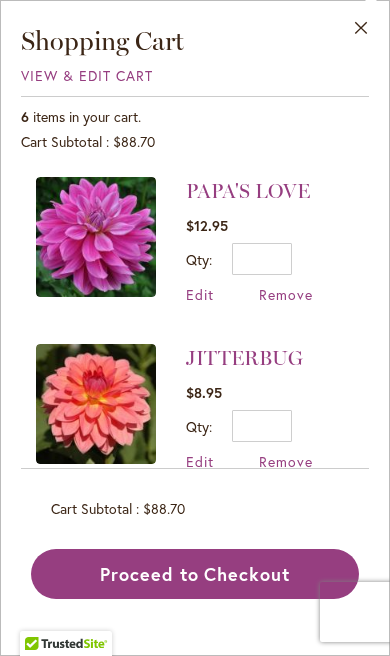 click on "Proceed to Checkout" at bounding box center [195, 574] 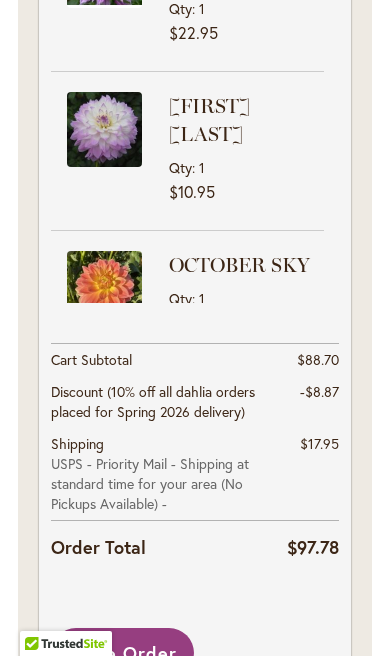 scroll, scrollTop: 3557, scrollLeft: 0, axis: vertical 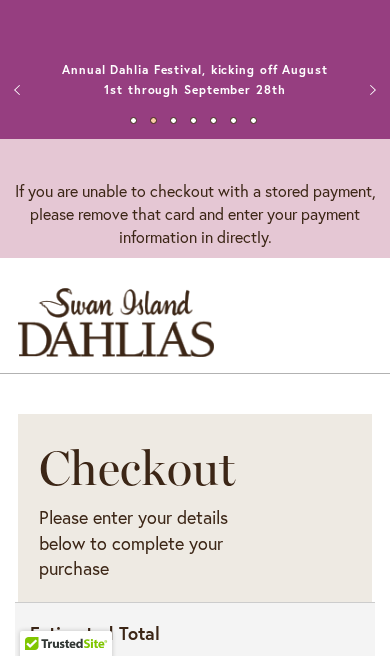 click on "Previous" at bounding box center [20, 90] 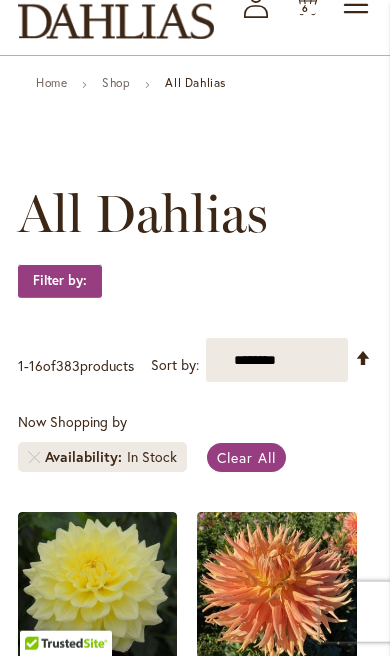 scroll, scrollTop: 180, scrollLeft: 0, axis: vertical 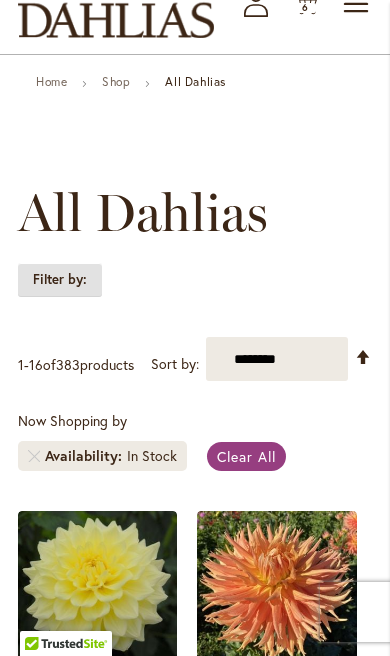 click on "Filter by:" at bounding box center (60, 280) 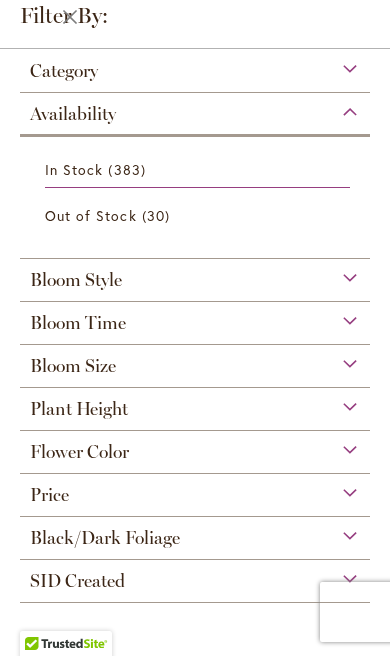 scroll, scrollTop: 0, scrollLeft: 0, axis: both 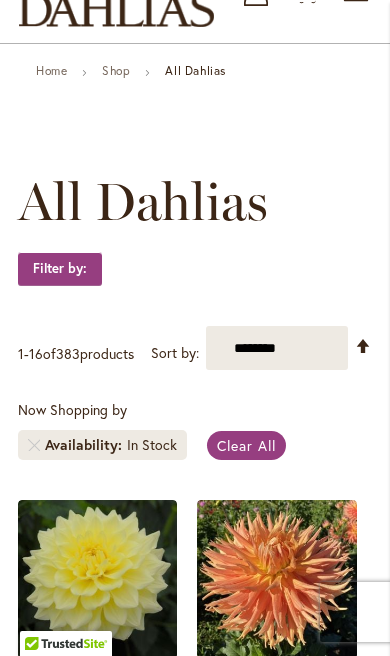 click on "Set Descending Direction" at bounding box center (363, 345) 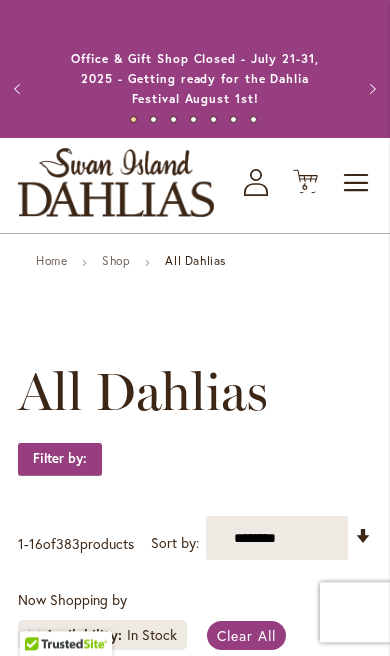 scroll, scrollTop: 0, scrollLeft: 0, axis: both 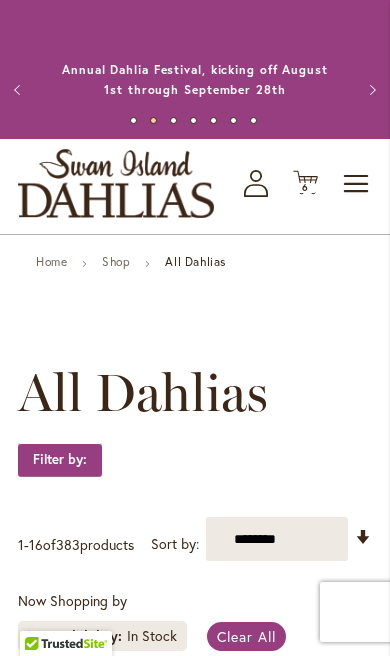 click on "Shop" at bounding box center (116, 261) 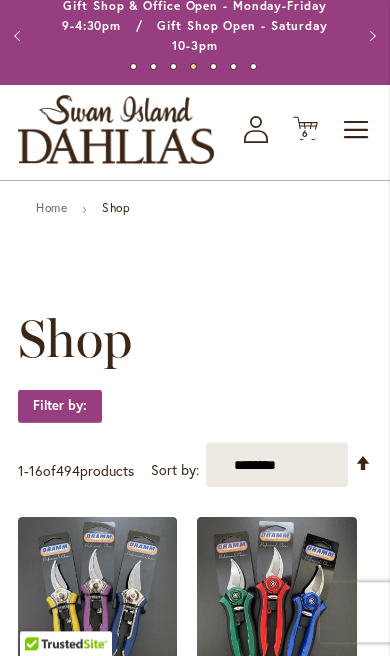 scroll, scrollTop: 0, scrollLeft: 0, axis: both 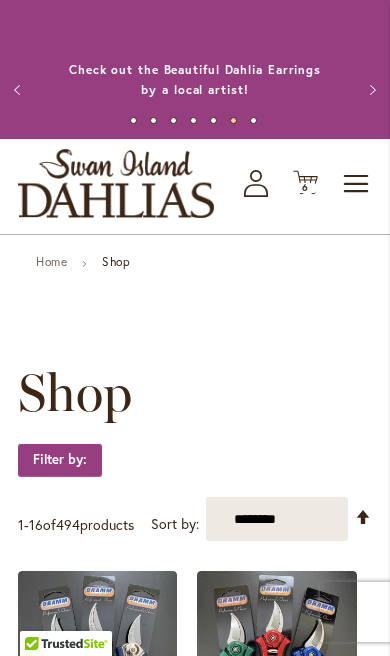 click on "Toggle Nav" at bounding box center (357, 184) 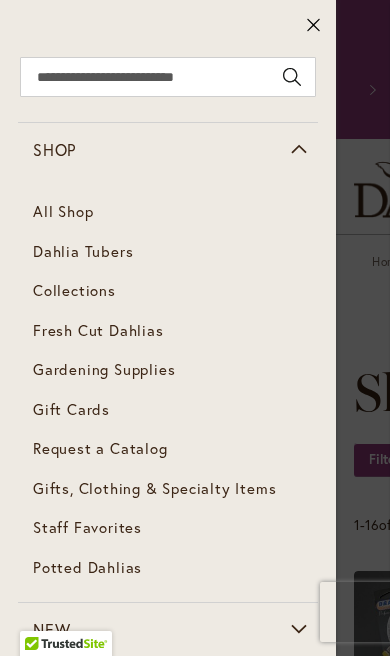 click on "Collections" at bounding box center [74, 290] 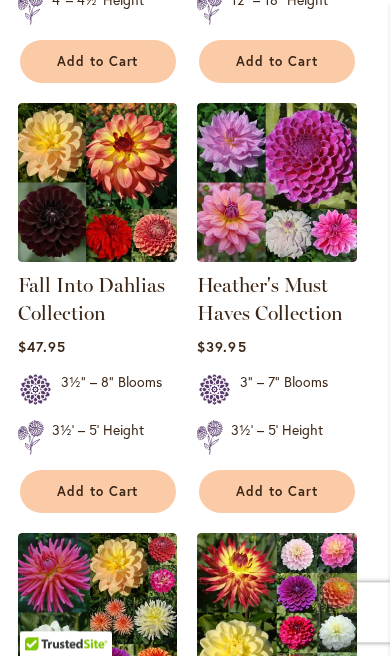 scroll, scrollTop: 896, scrollLeft: 0, axis: vertical 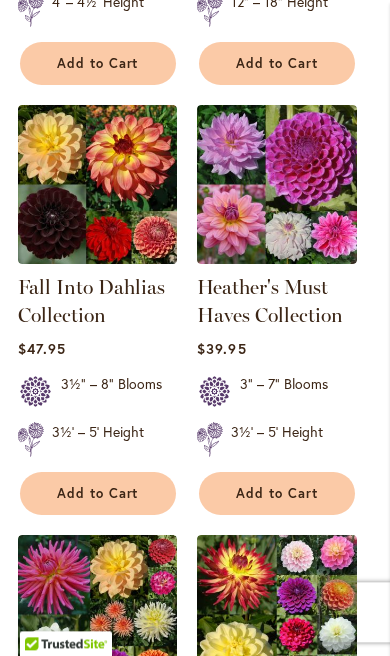 click at bounding box center [276, 184] 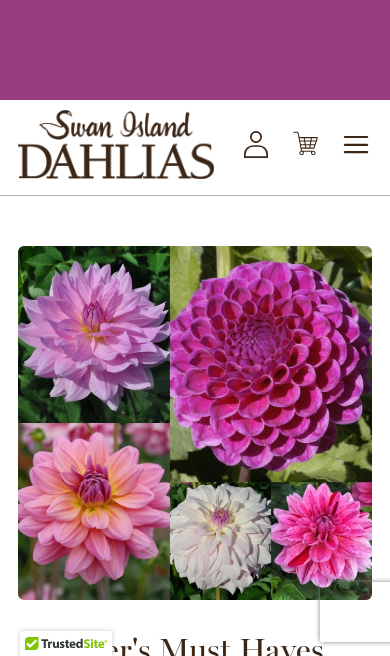scroll, scrollTop: 0, scrollLeft: 0, axis: both 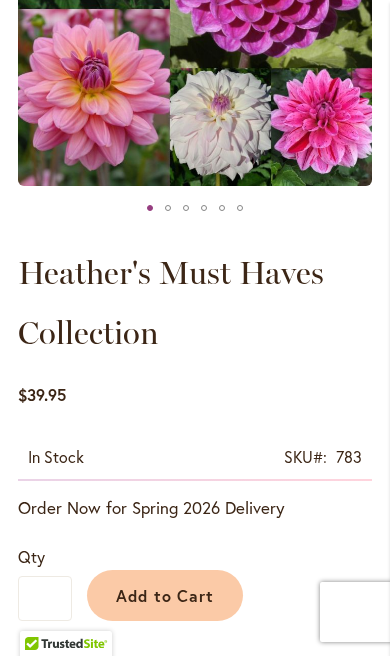 click on "Add to Cart" at bounding box center [165, 595] 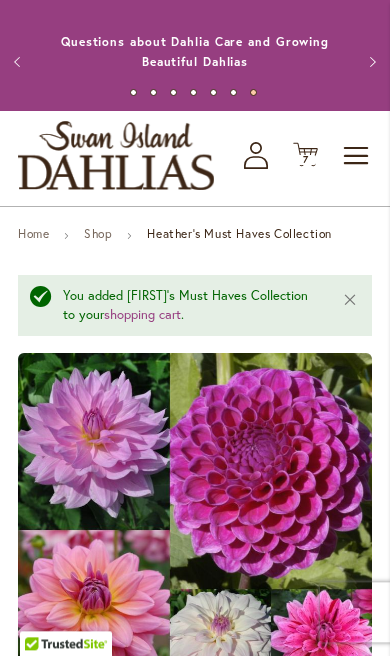 scroll, scrollTop: 0, scrollLeft: 0, axis: both 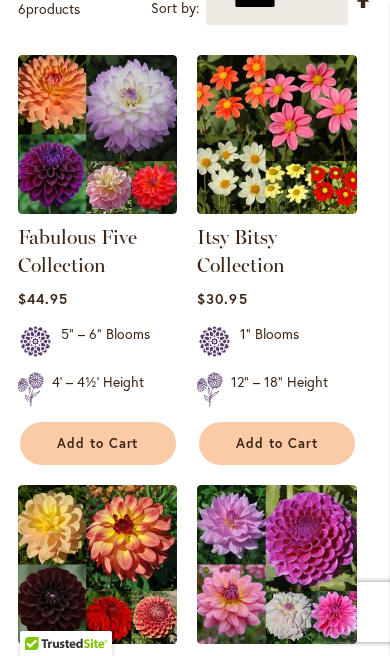 click at bounding box center [97, 134] 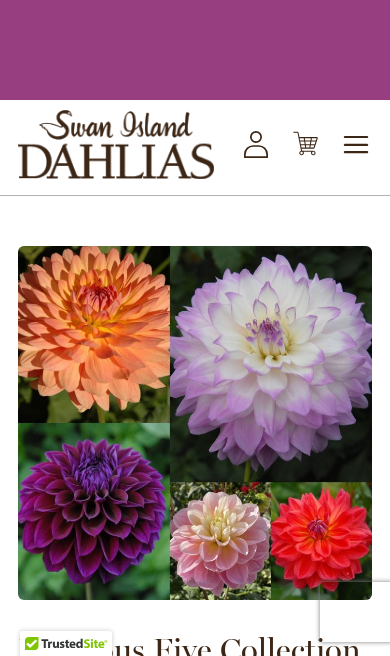scroll, scrollTop: 0, scrollLeft: 0, axis: both 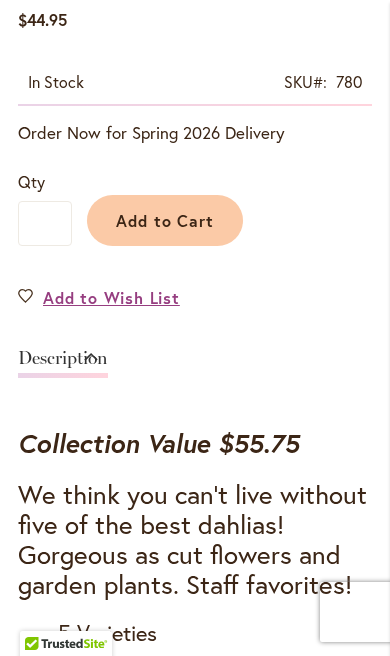 click on "Add to Cart" at bounding box center (165, 220) 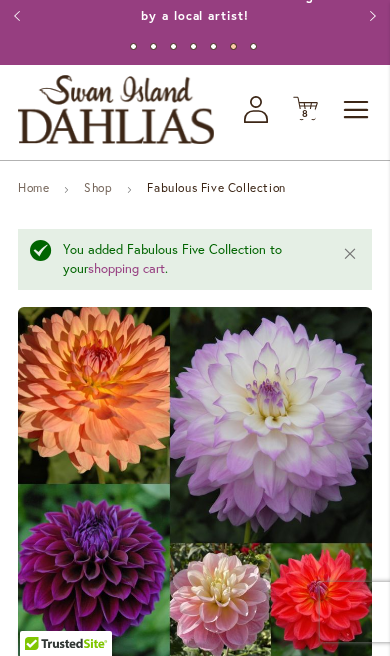 scroll, scrollTop: 0, scrollLeft: 0, axis: both 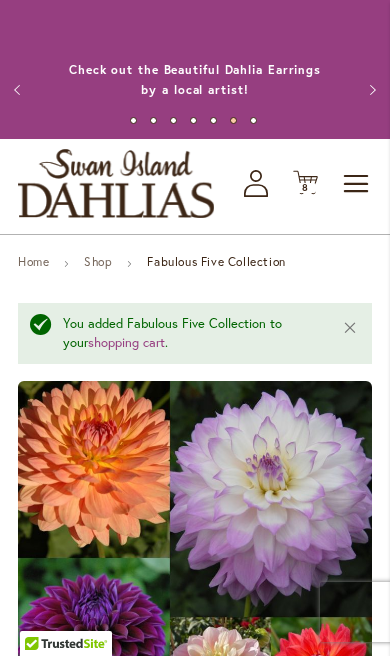 click on "Cart
.cls-1 {
fill: #231f20;
}" 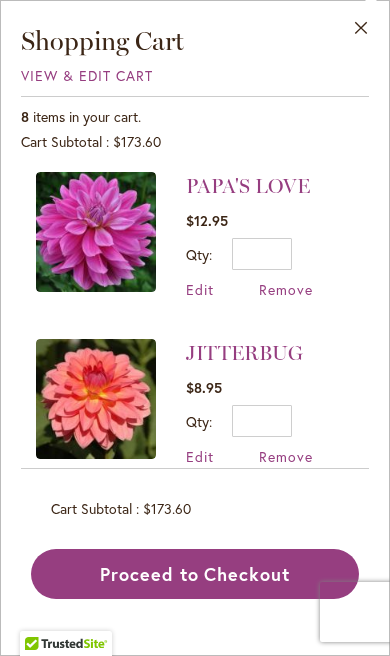scroll, scrollTop: 395, scrollLeft: 0, axis: vertical 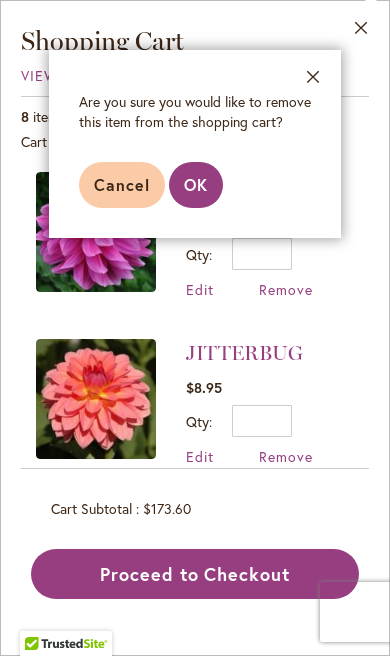 click on "OK" at bounding box center [196, 184] 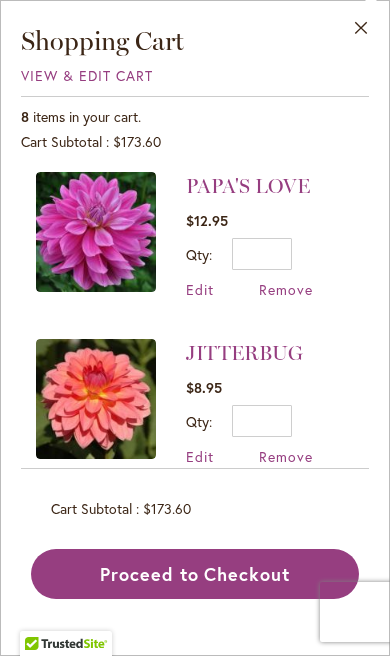 scroll, scrollTop: 107, scrollLeft: 0, axis: vertical 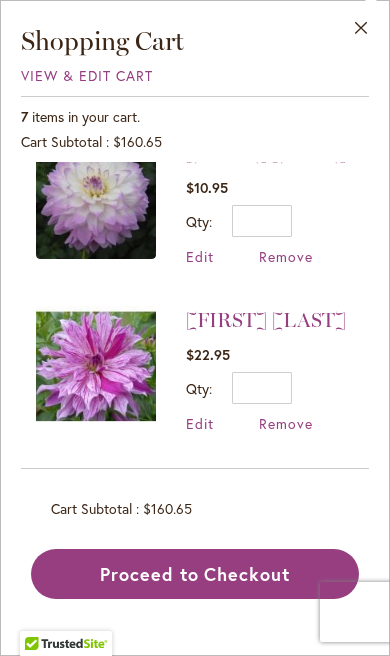 click on "Remove" at bounding box center (286, 256) 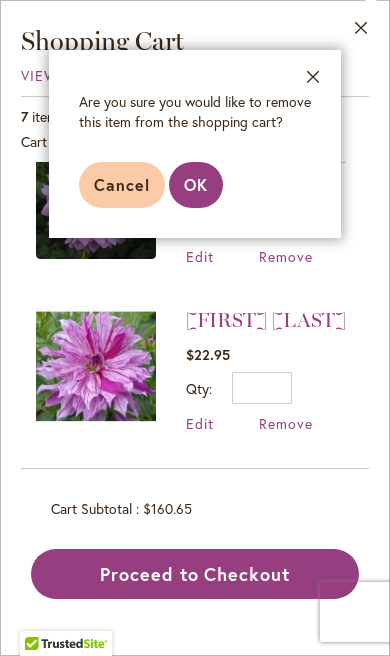 scroll, scrollTop: 0, scrollLeft: 0, axis: both 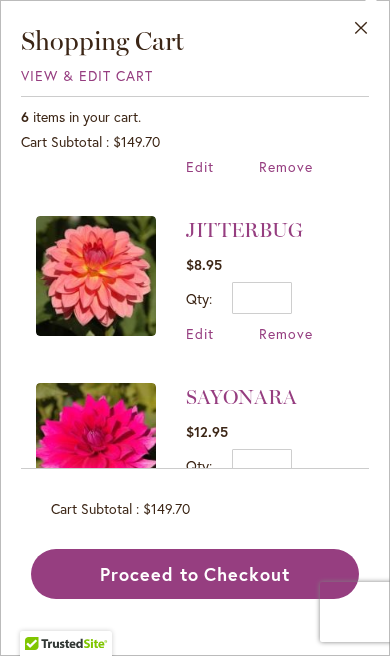 click on "Remove" at bounding box center (286, 333) 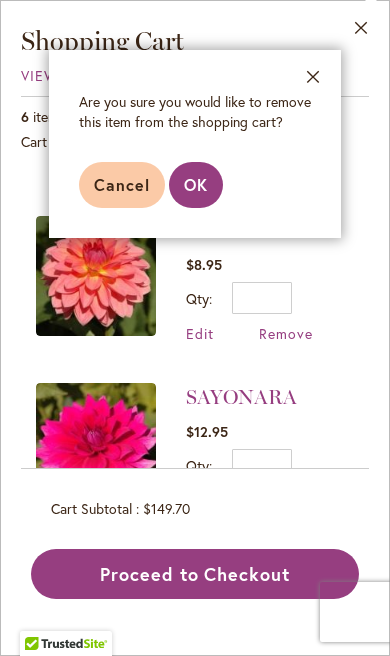 scroll, scrollTop: 0, scrollLeft: 0, axis: both 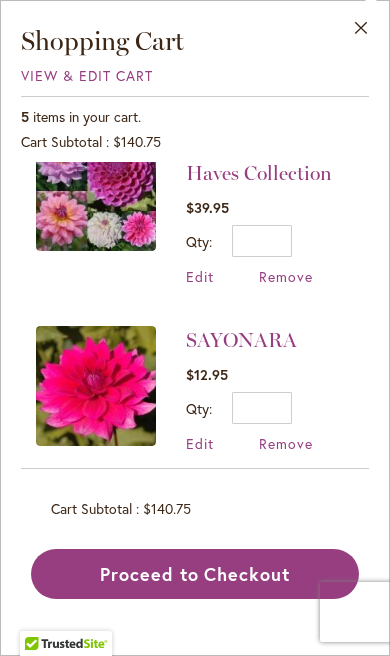 click on "Heather's Must Haves Collection" at bounding box center [259, 159] 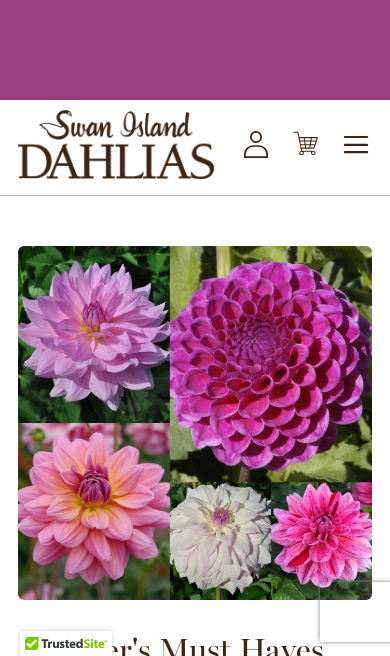 scroll, scrollTop: 0, scrollLeft: 0, axis: both 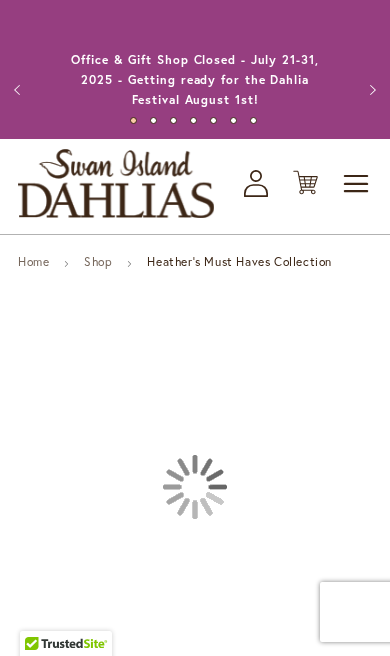 type on "*****" 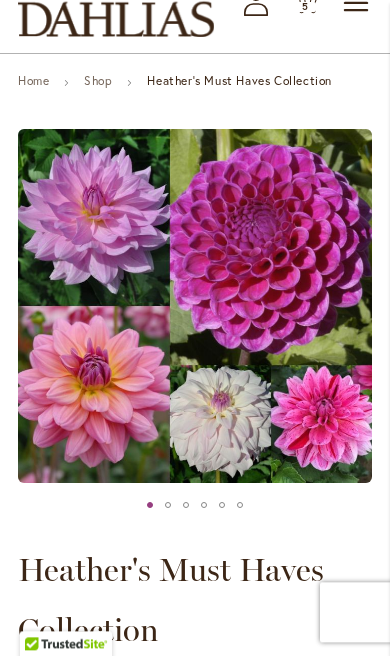 scroll, scrollTop: 0, scrollLeft: 0, axis: both 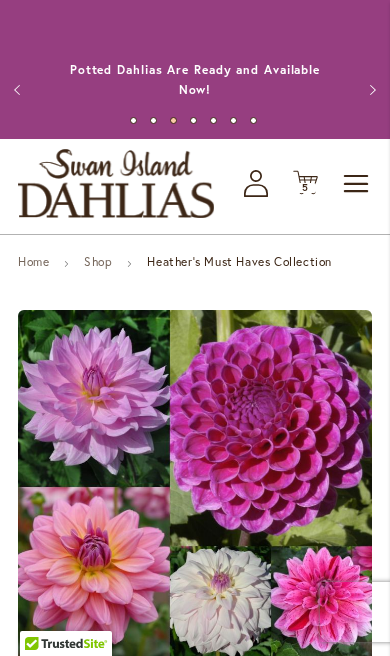 click on "Cart
.cls-1 {
fill: #231f20;
}" 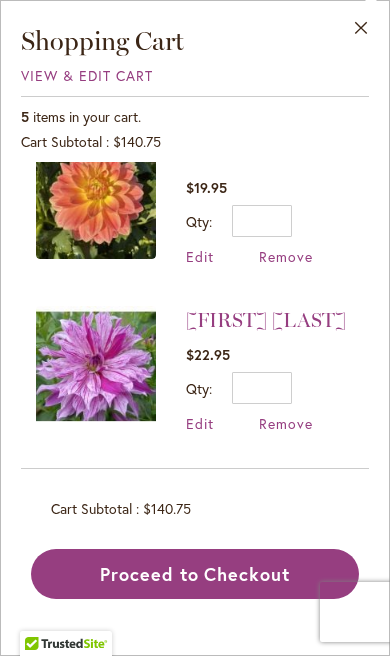 scroll, scrollTop: 618, scrollLeft: 0, axis: vertical 